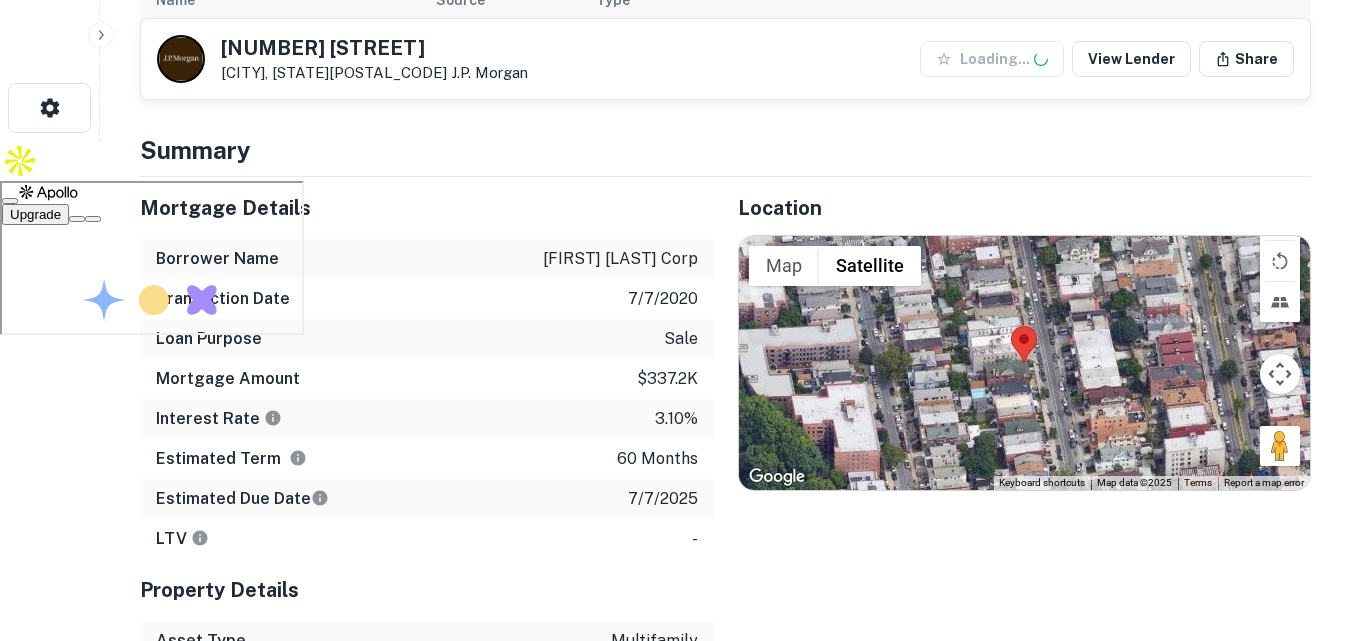 scroll, scrollTop: 0, scrollLeft: 0, axis: both 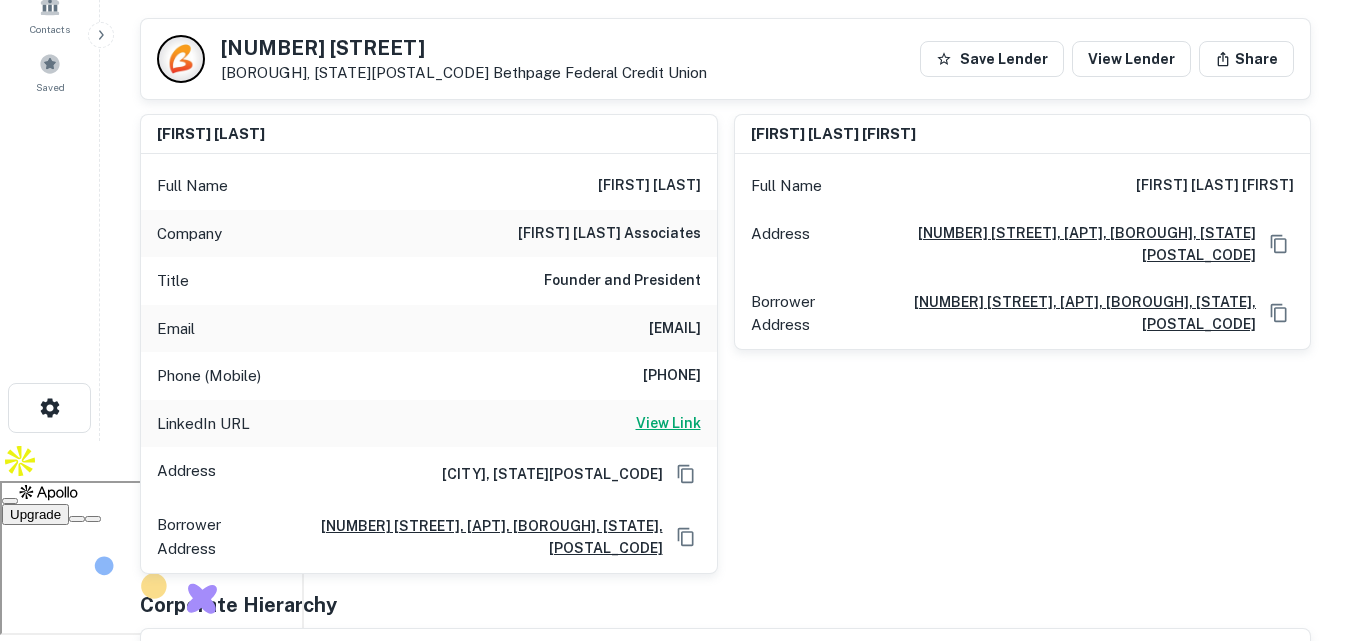 click on "View Link" at bounding box center (668, 423) 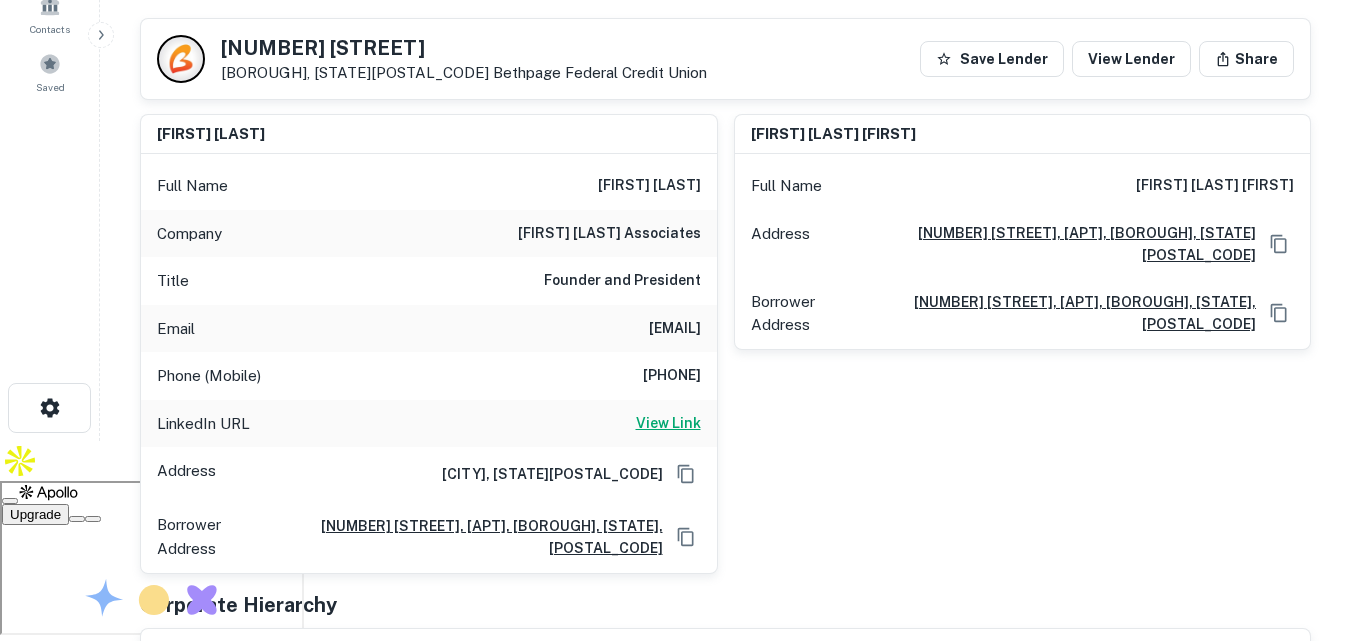 click on "View Link" at bounding box center (668, 423) 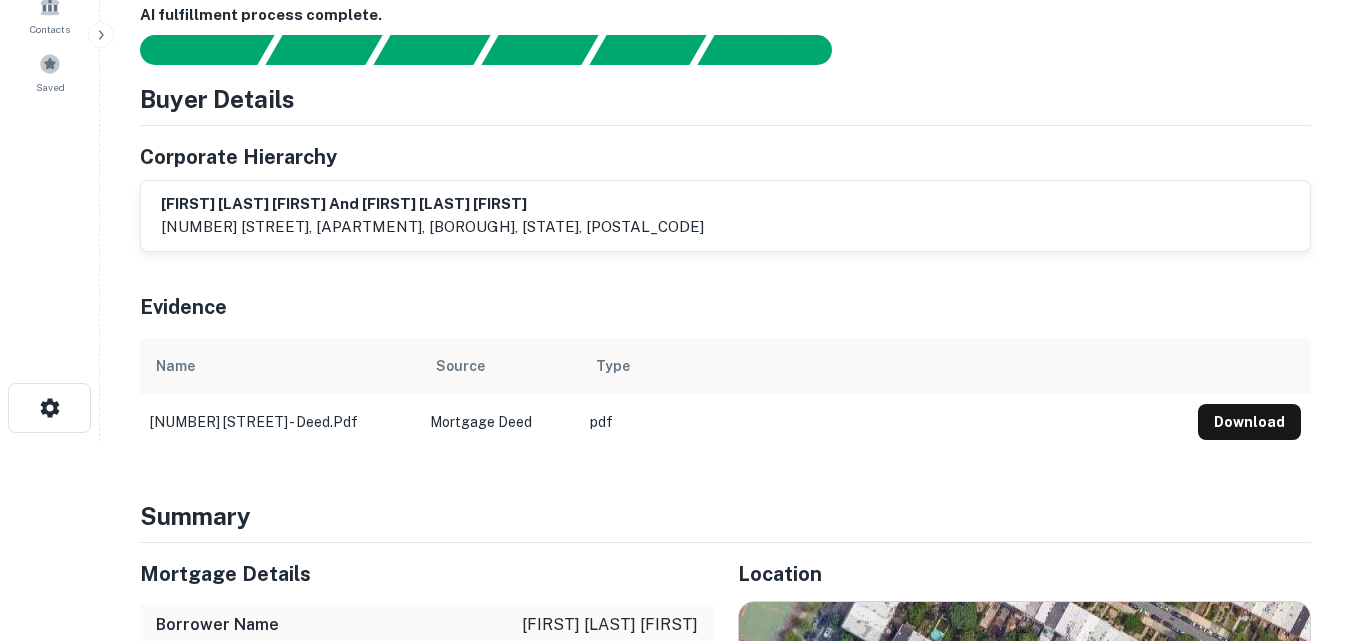 scroll, scrollTop: 200, scrollLeft: 0, axis: vertical 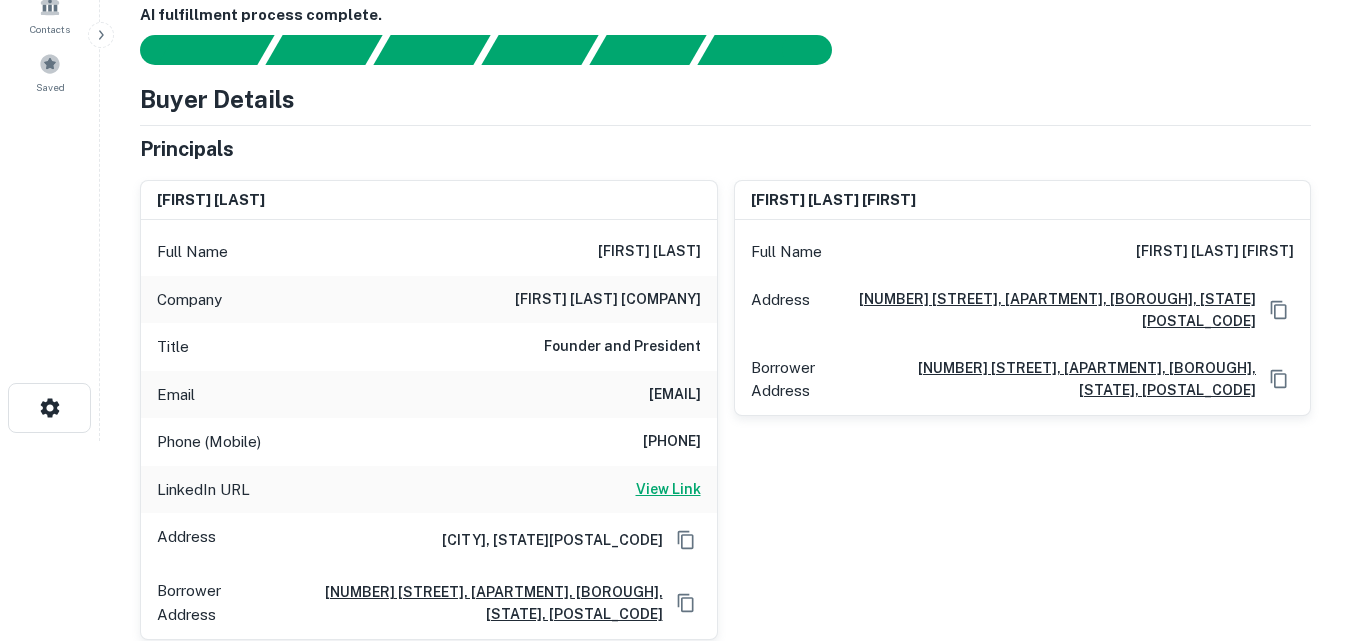 click on "View Link" at bounding box center (668, 489) 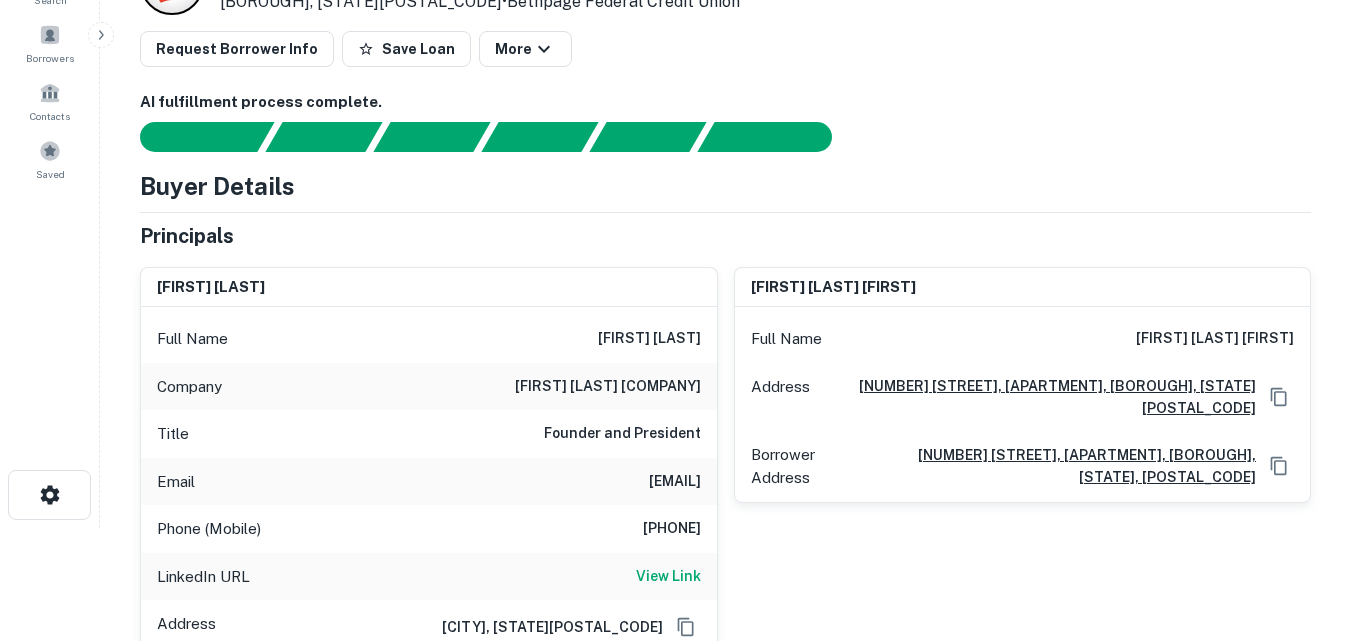 scroll, scrollTop: 0, scrollLeft: 0, axis: both 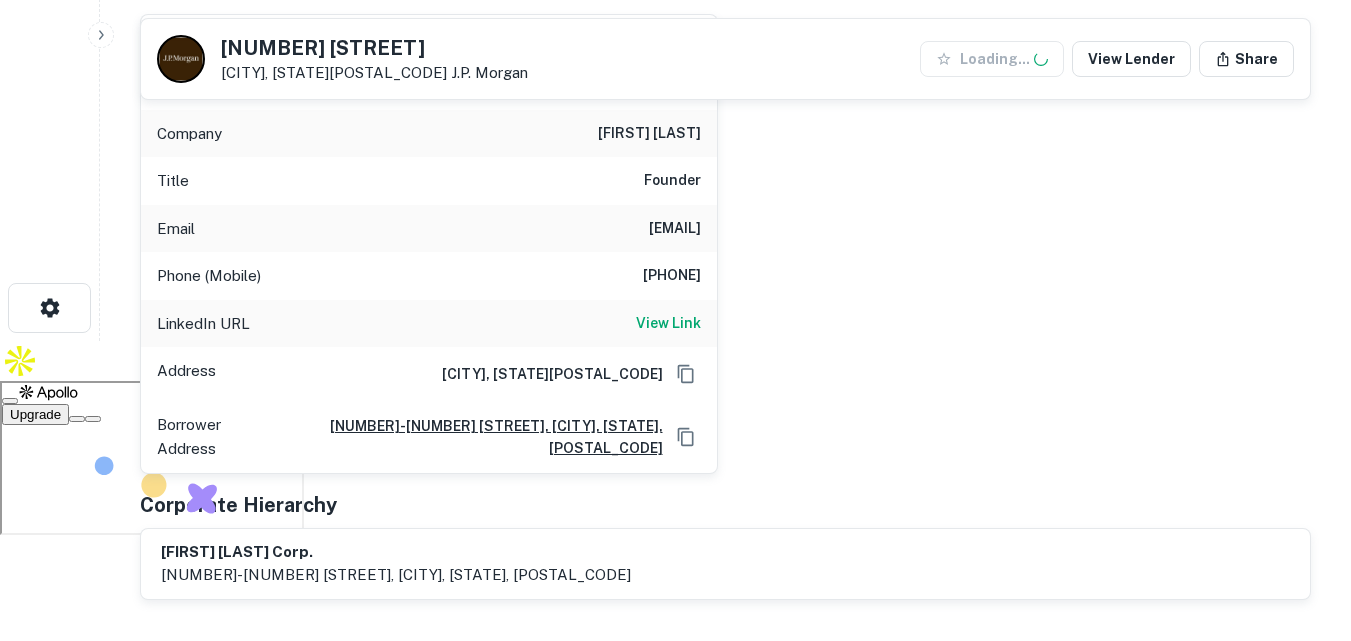 drag, startPoint x: 676, startPoint y: 321, endPoint x: 640, endPoint y: 343, distance: 42.190044 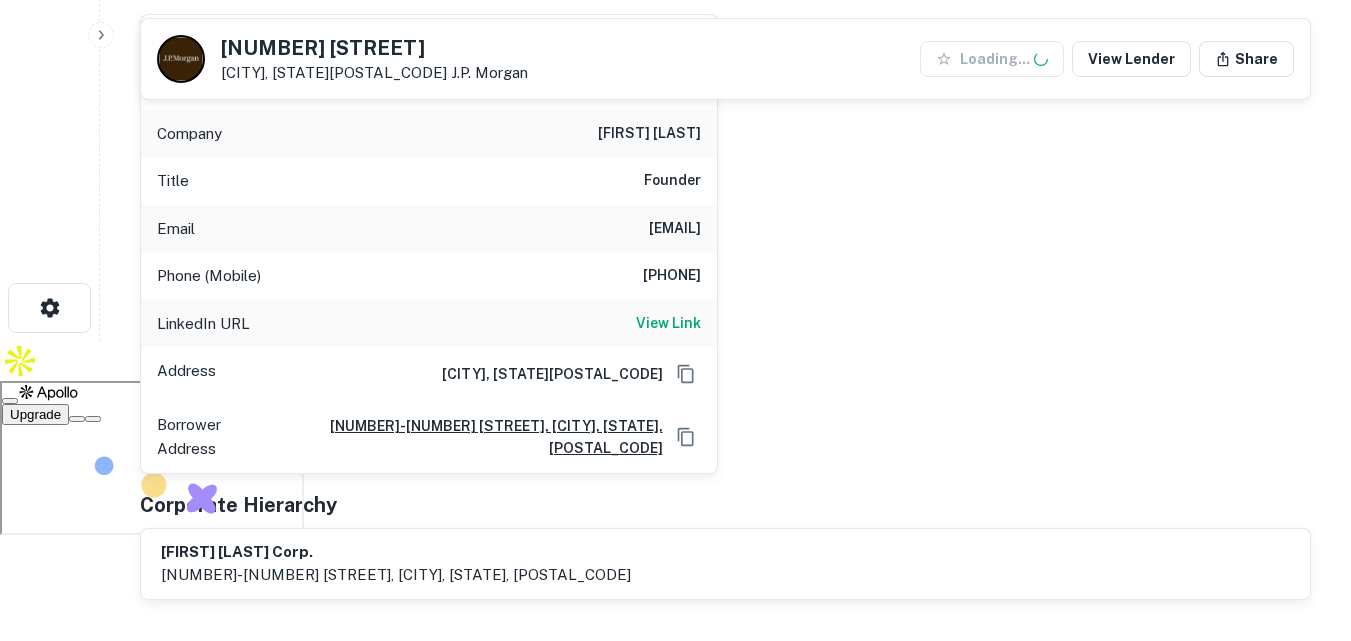click on "View Link" at bounding box center (668, 323) 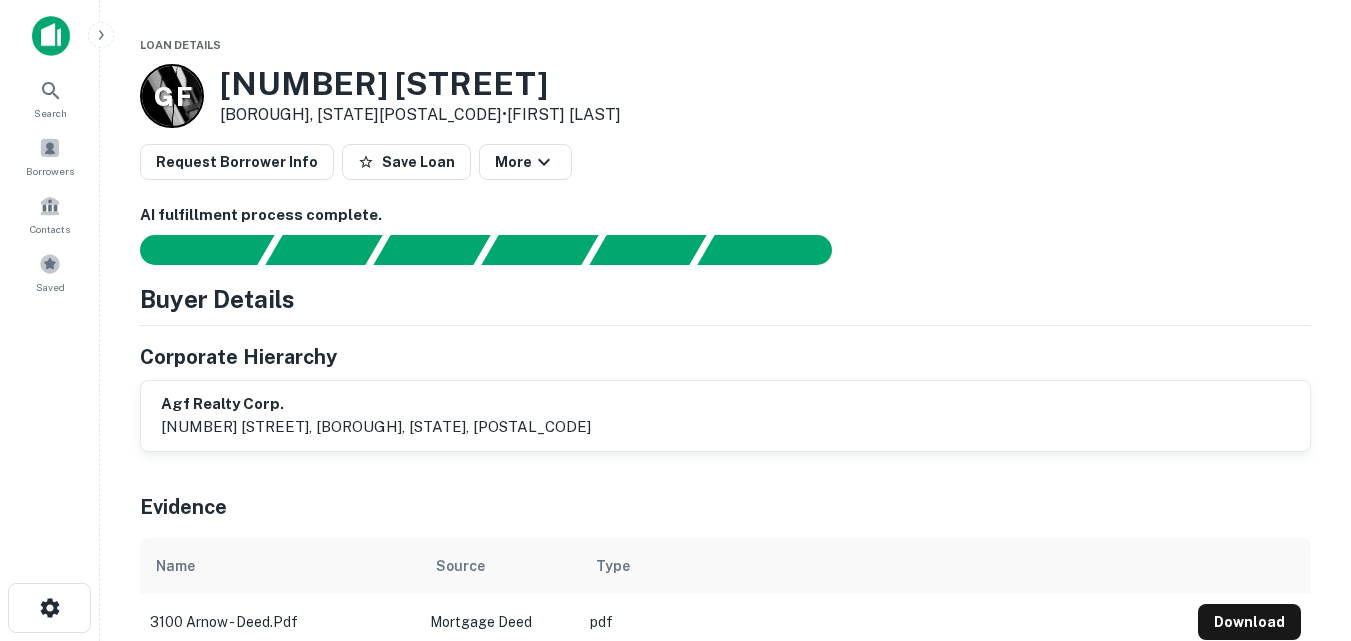 scroll, scrollTop: 1, scrollLeft: 0, axis: vertical 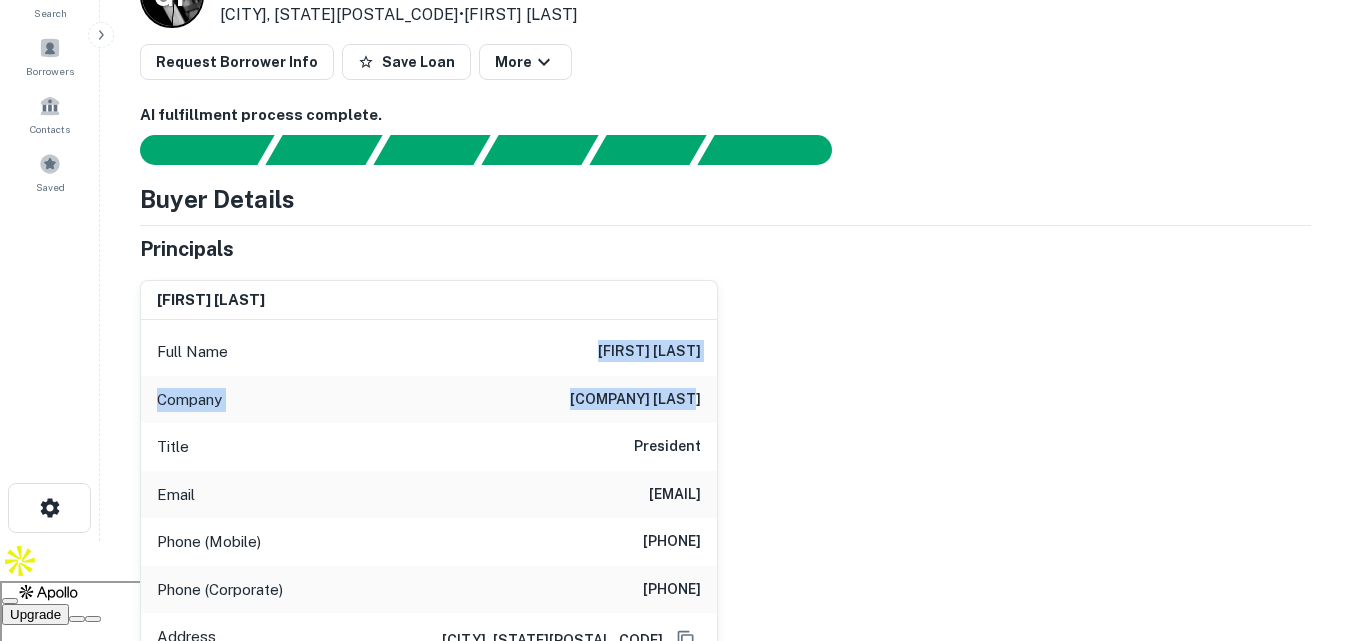 drag, startPoint x: 574, startPoint y: 341, endPoint x: 721, endPoint y: 409, distance: 161.96605 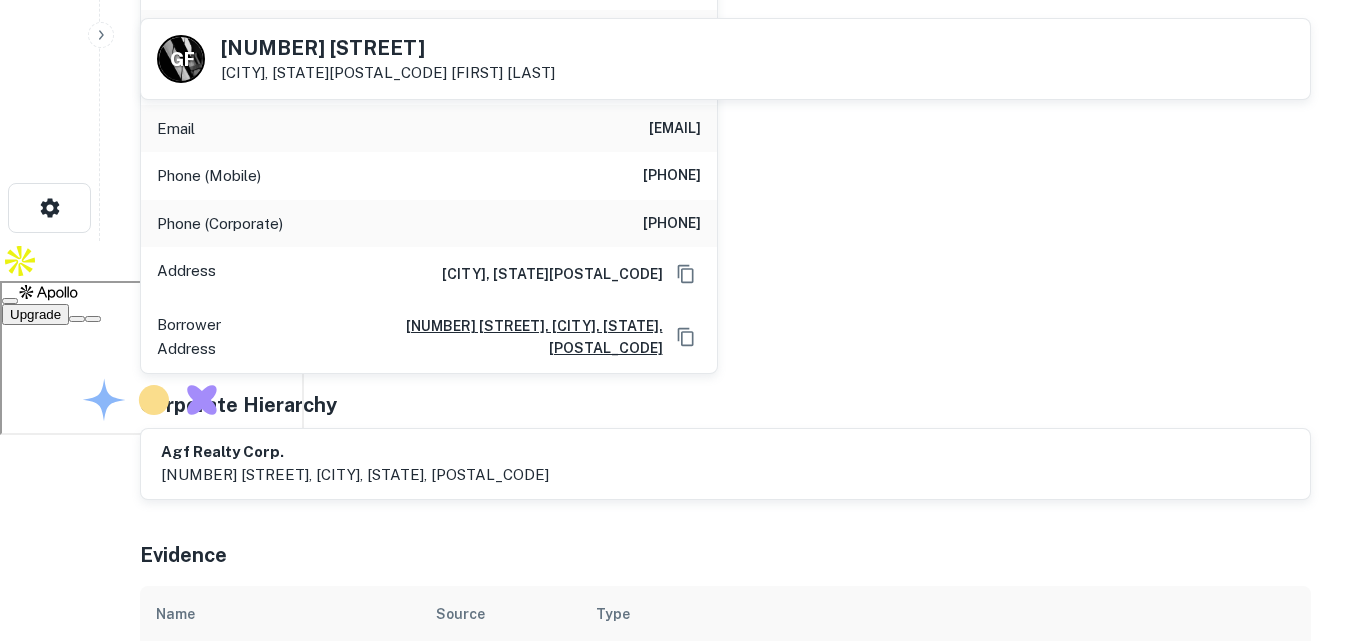 scroll, scrollTop: 200, scrollLeft: 0, axis: vertical 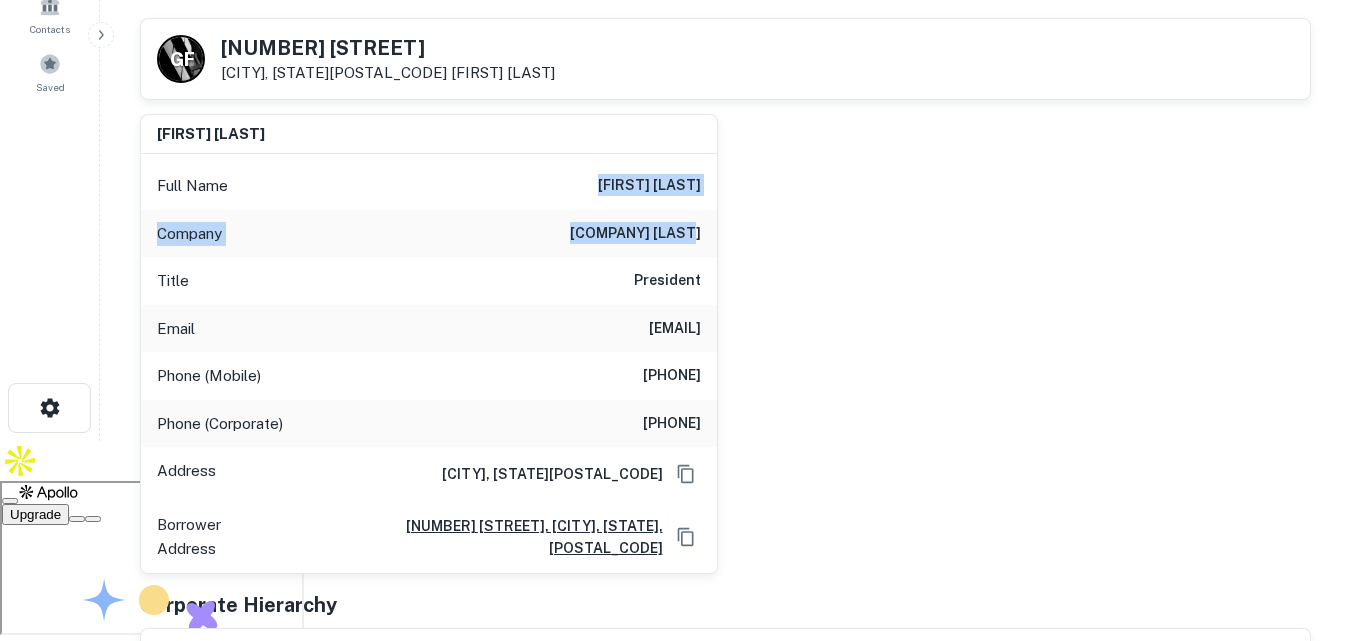 click on "Company giuliano miller" at bounding box center [429, 234] 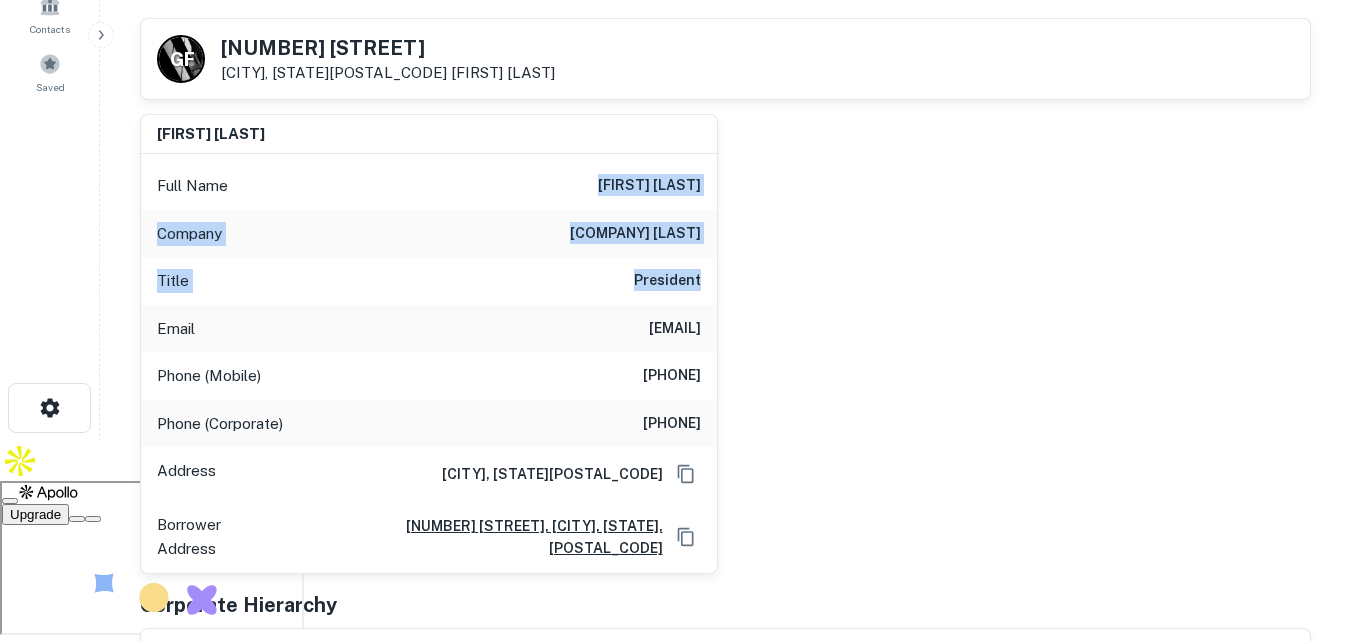 drag, startPoint x: 576, startPoint y: 168, endPoint x: 706, endPoint y: 292, distance: 179.65523 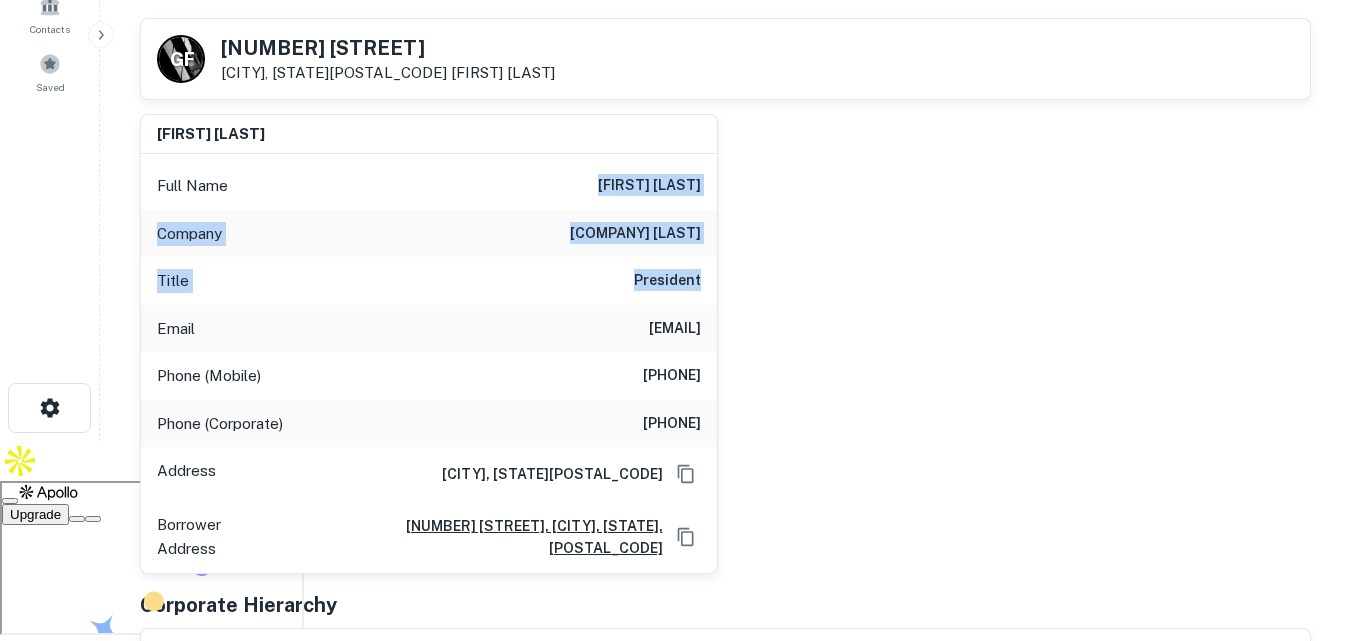 copy on "vincent giuliano Company giuliano miller Title President" 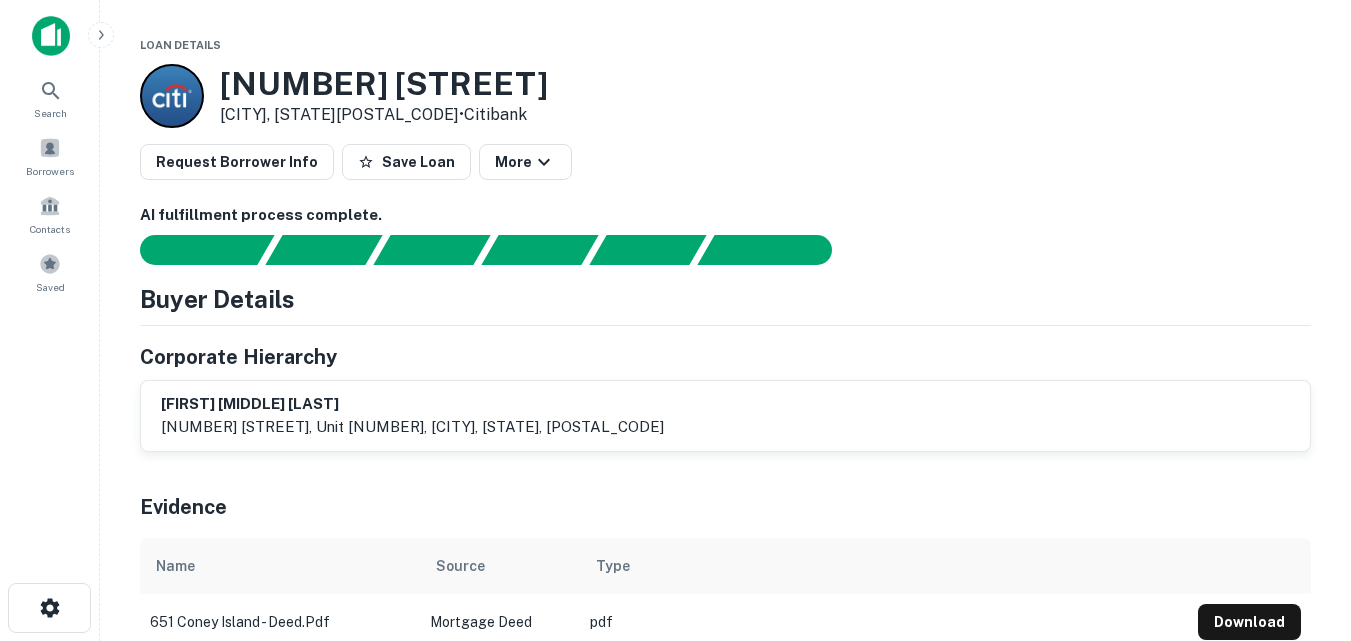 scroll, scrollTop: 0, scrollLeft: 0, axis: both 